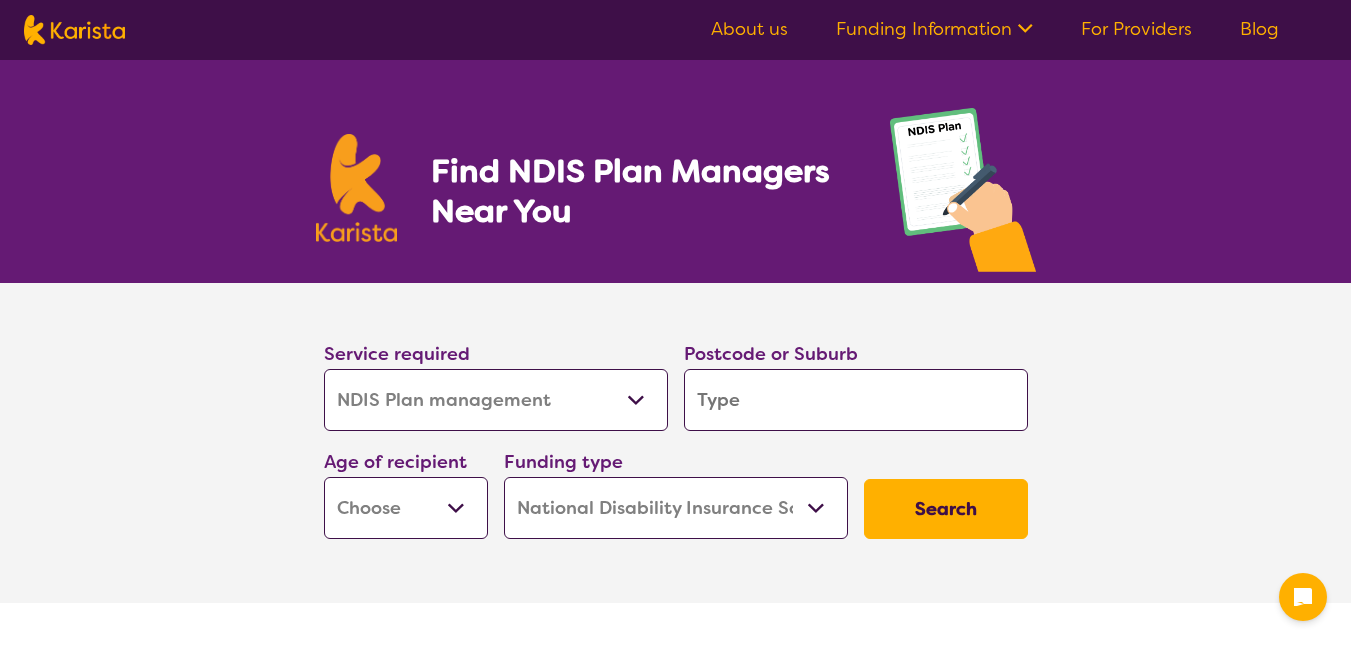 select on "NDIS Plan management" 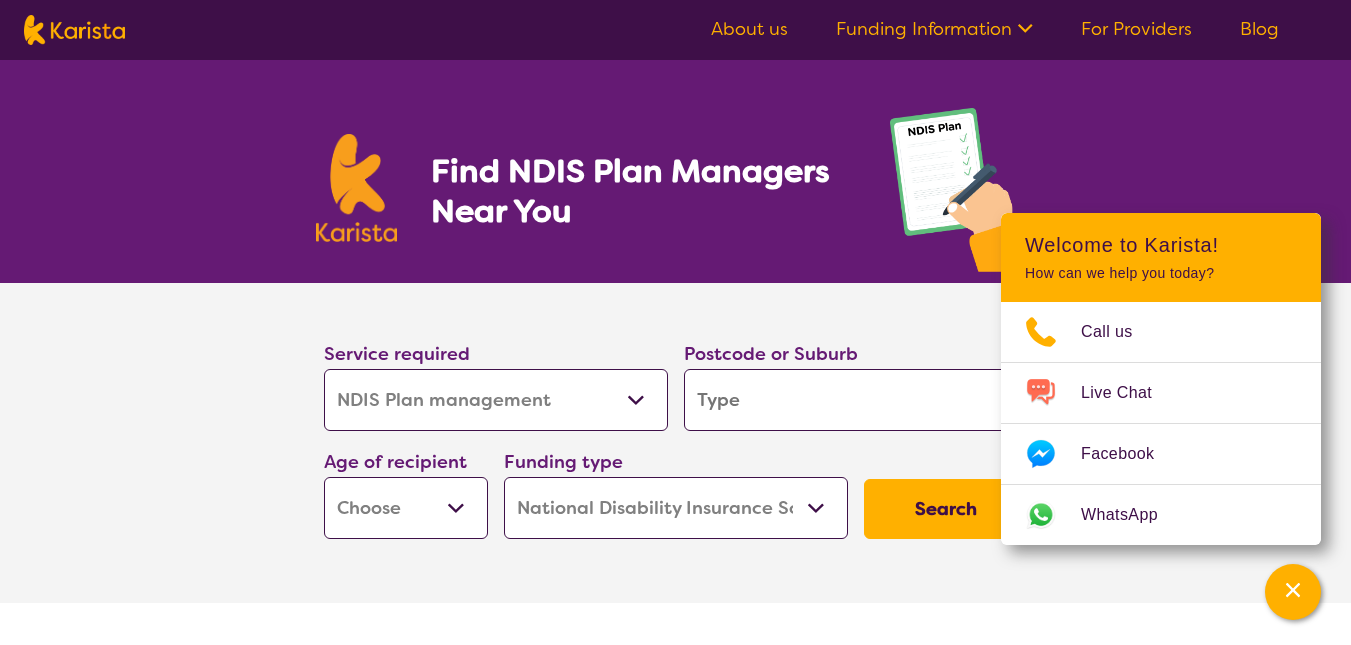 select on "NDIS Support Coordination" 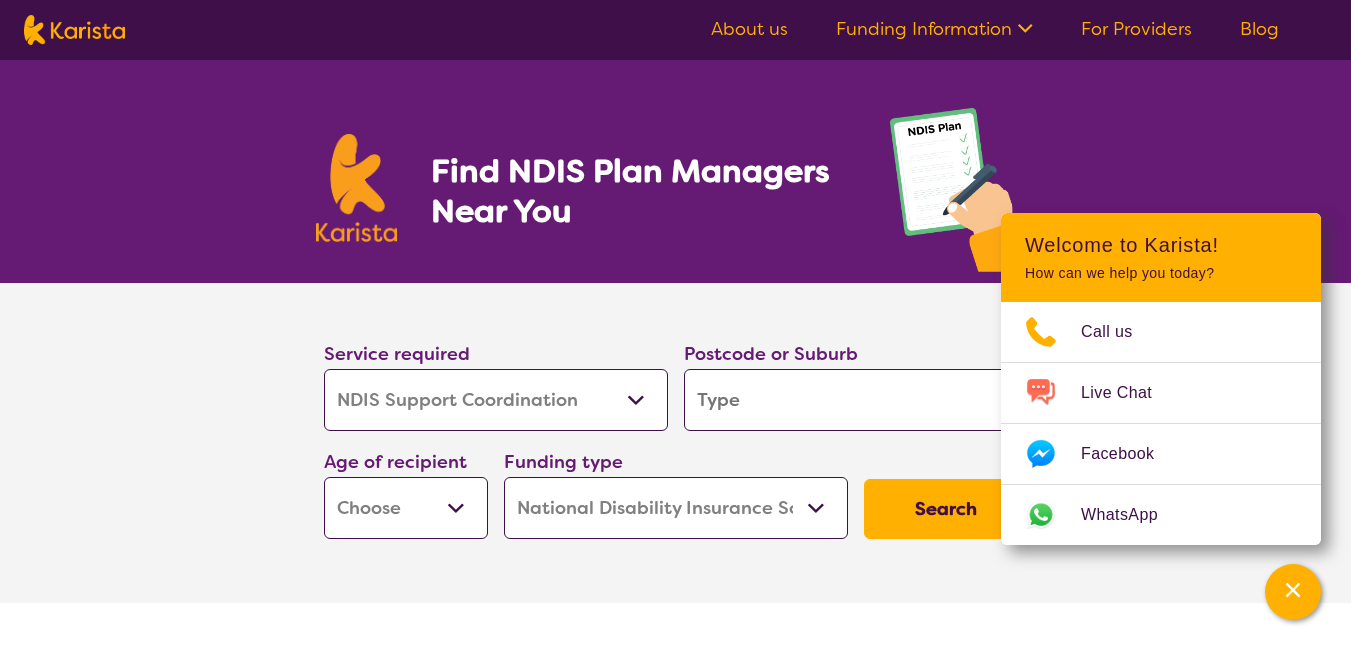 click on "Allied Health Assistant Assessment (ADHD or Autism) Behaviour support Counselling Dietitian Domestic and home help Employment Support Exercise physiology Home Care Package Provider Key Worker NDIS Plan management NDIS Support Coordination Nursing services Occupational therapy Personal care Physiotherapy Podiatry Psychology Psychosocial Recovery Coach Respite Speech therapy Support worker Supported accommodation" at bounding box center (496, 400) 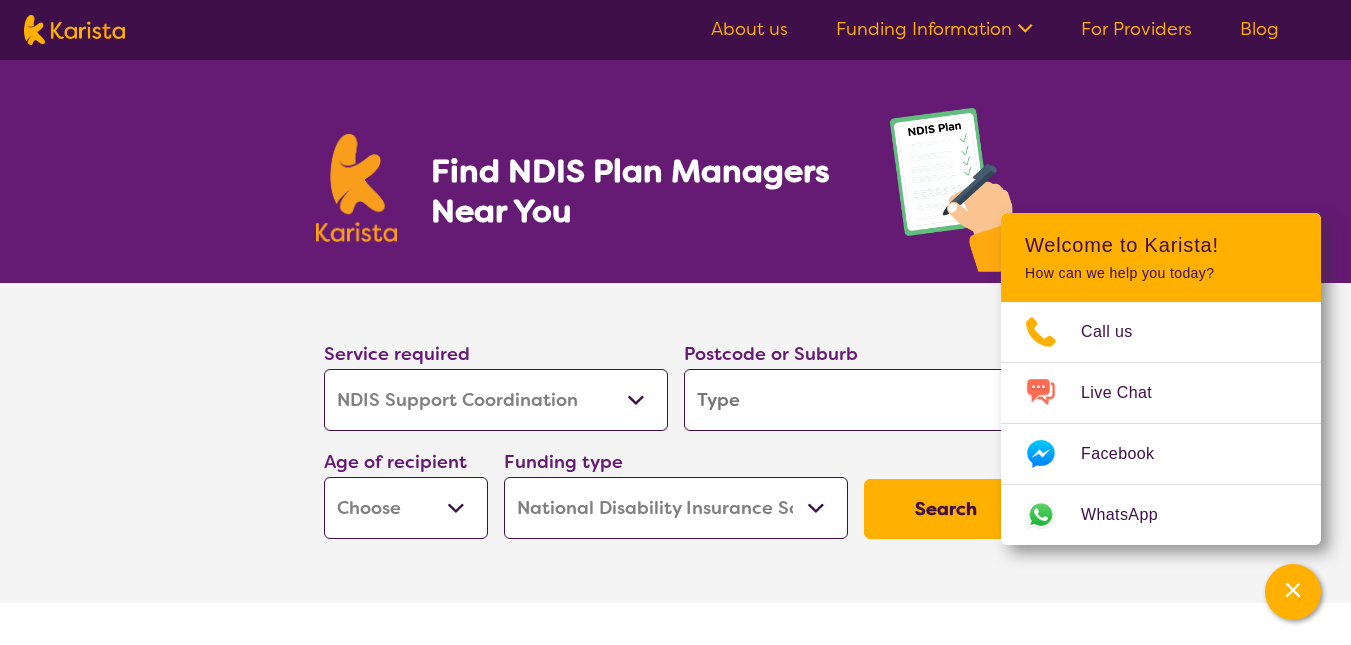 click at bounding box center (856, 400) 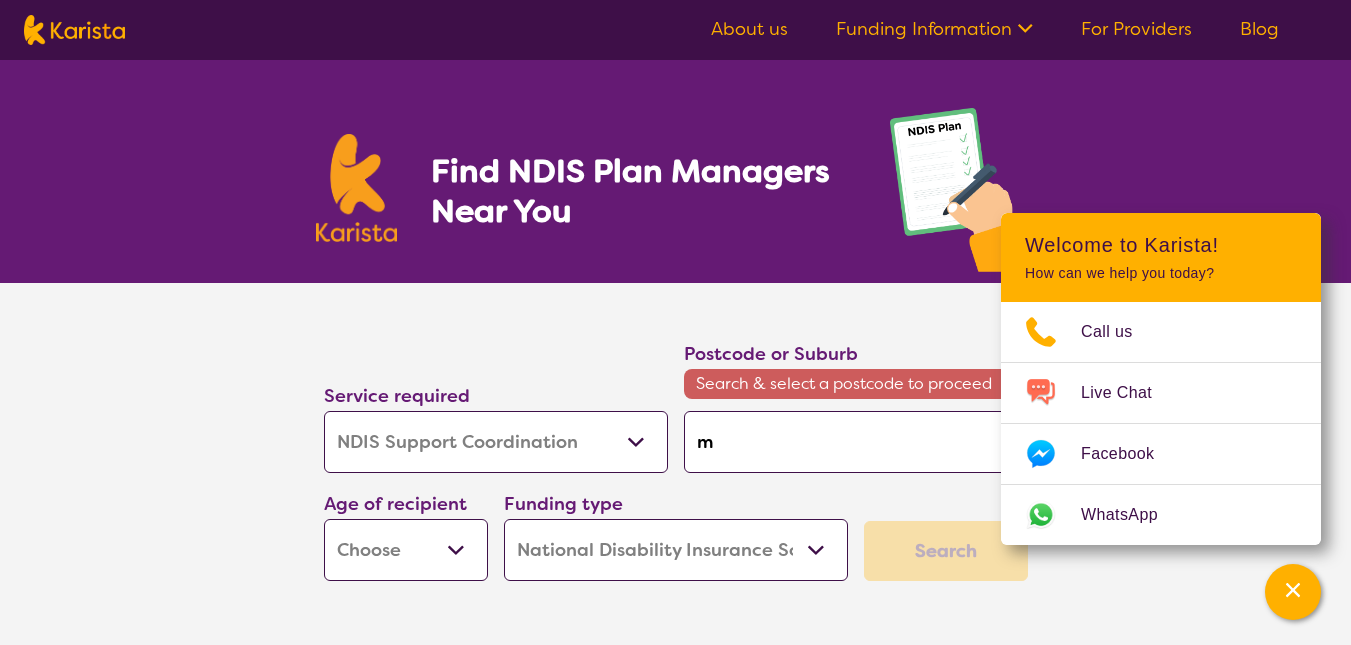 type on "me" 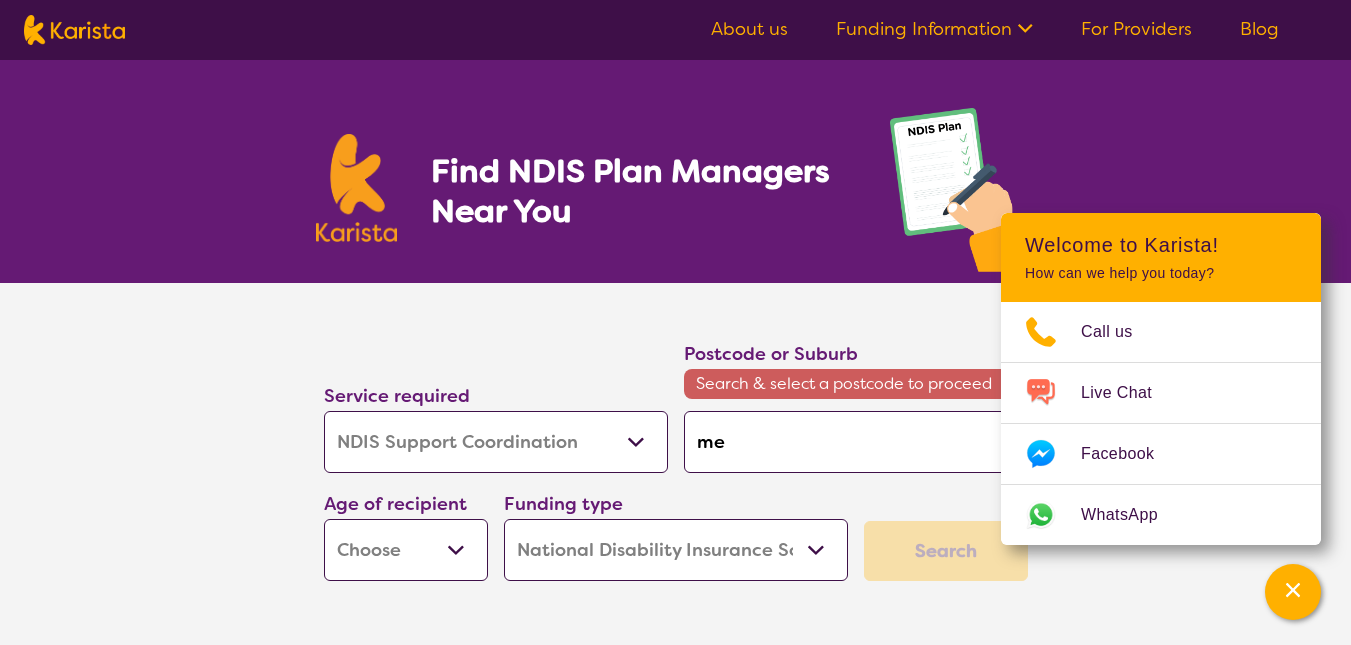 type on "mer" 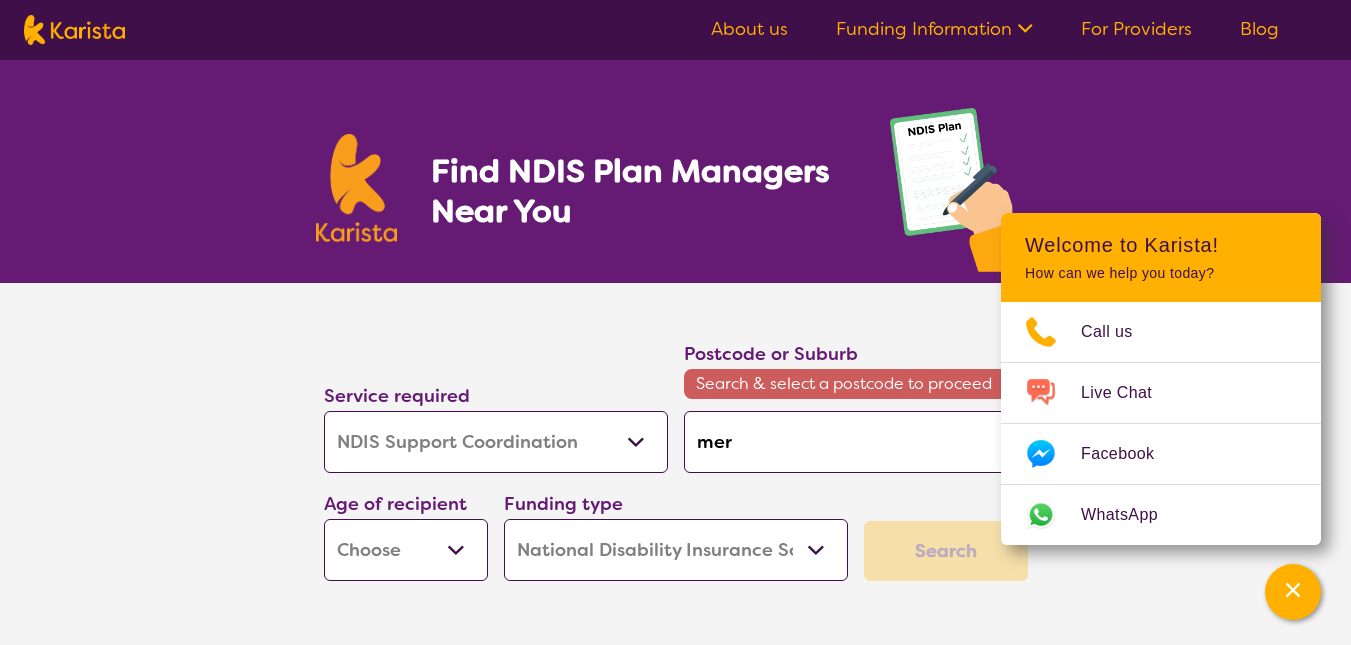 type on "[LAST]" 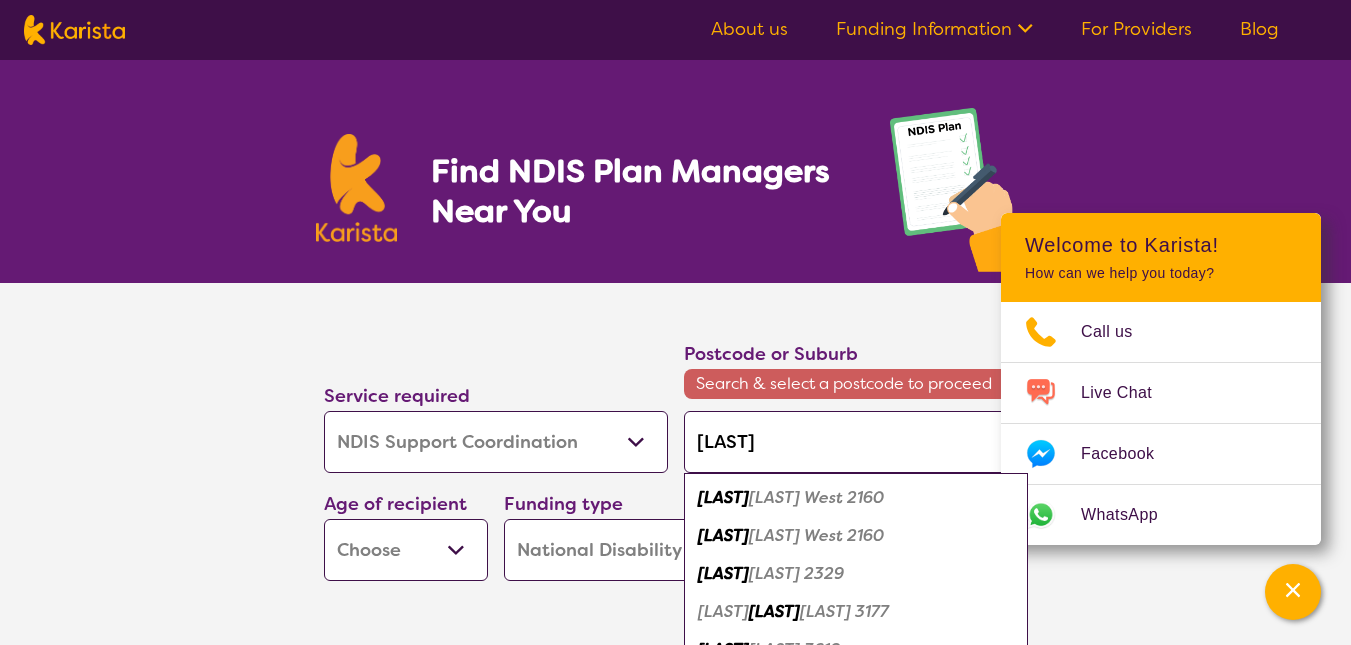 click on "[LAST] West 2160" at bounding box center [816, 535] 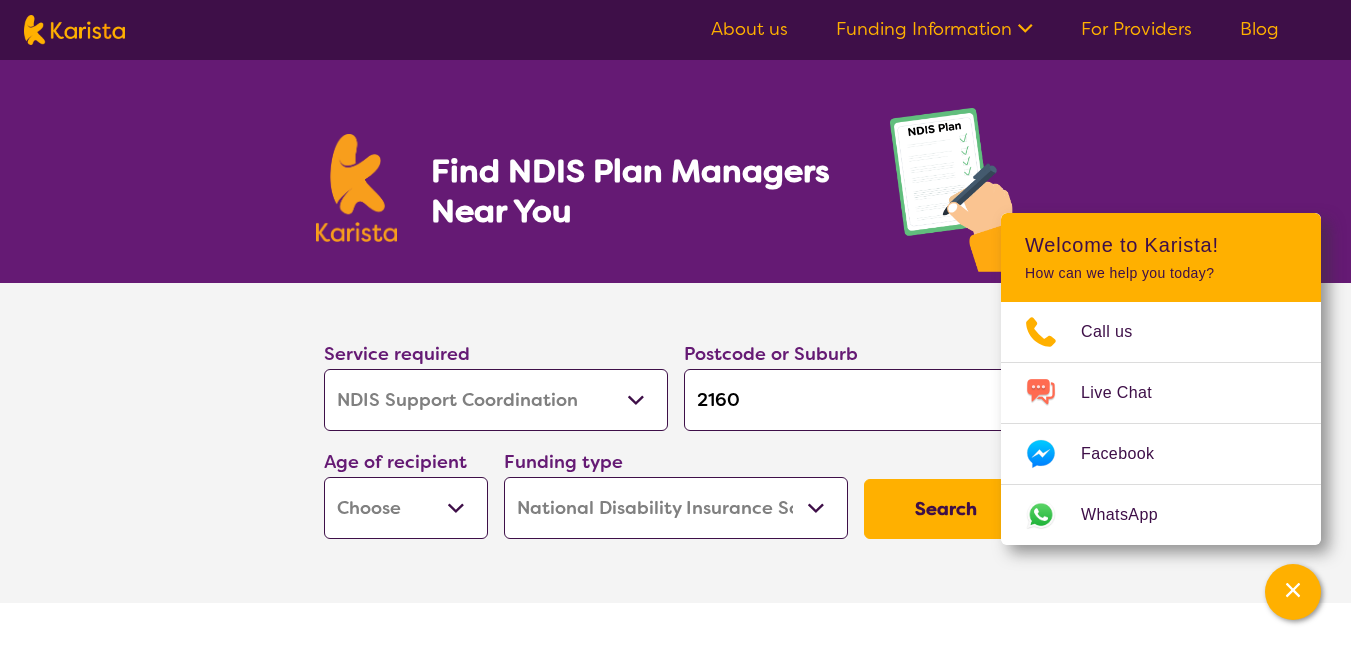 click on "Find NDIS Plan Managers Near You" at bounding box center (675, 171) 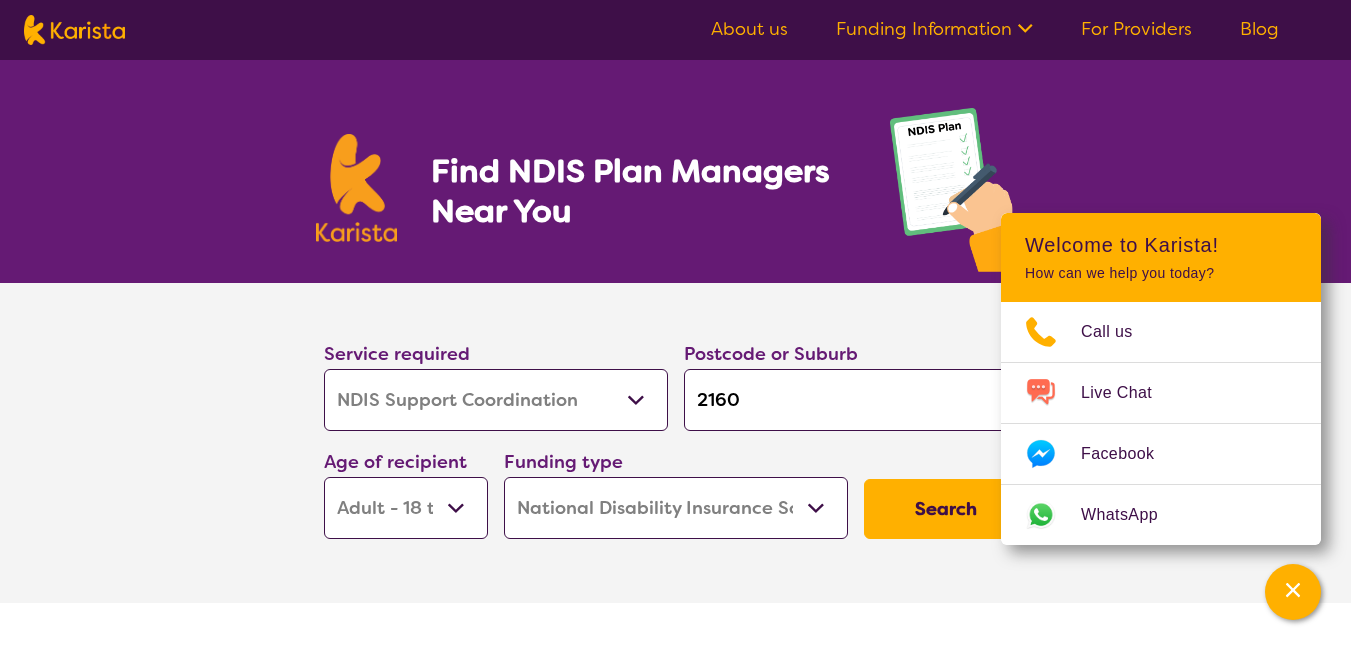 click on "Early Childhood - 0 to 9 Child - 10 to 11 Adolescent - 12 to 17 Adult - 18 to 64 Aged - 65+" at bounding box center [406, 508] 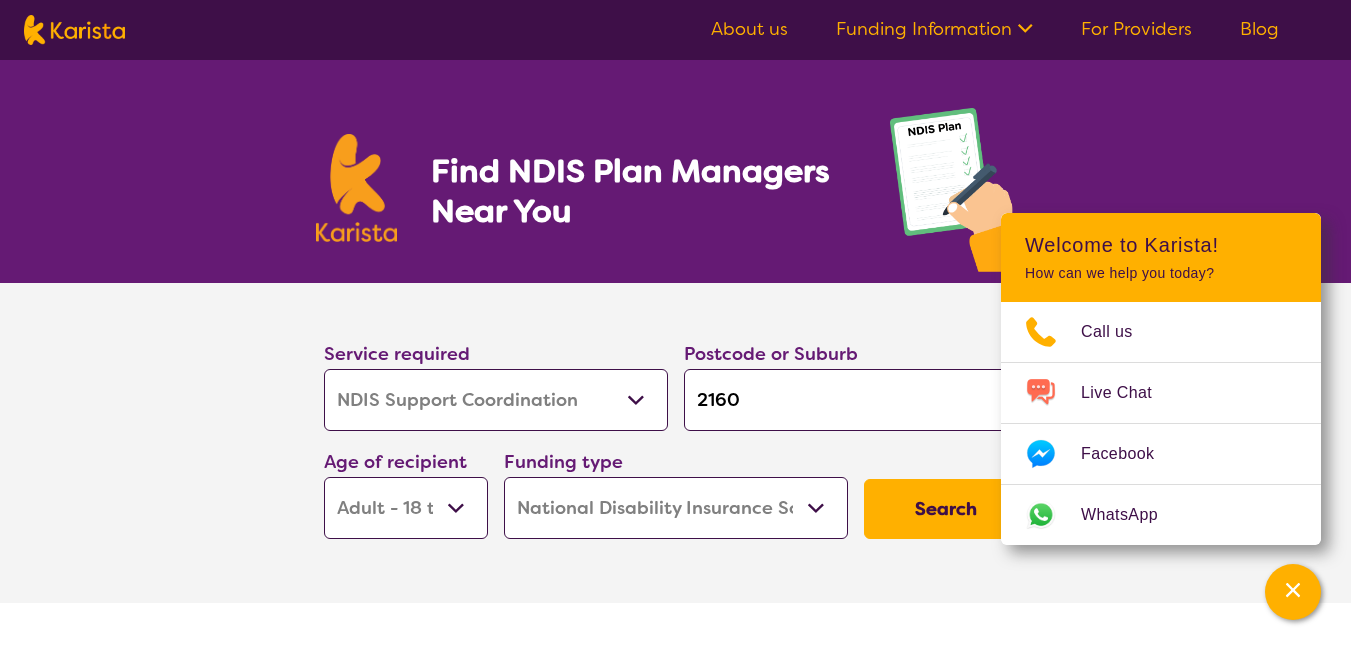 select on "AD" 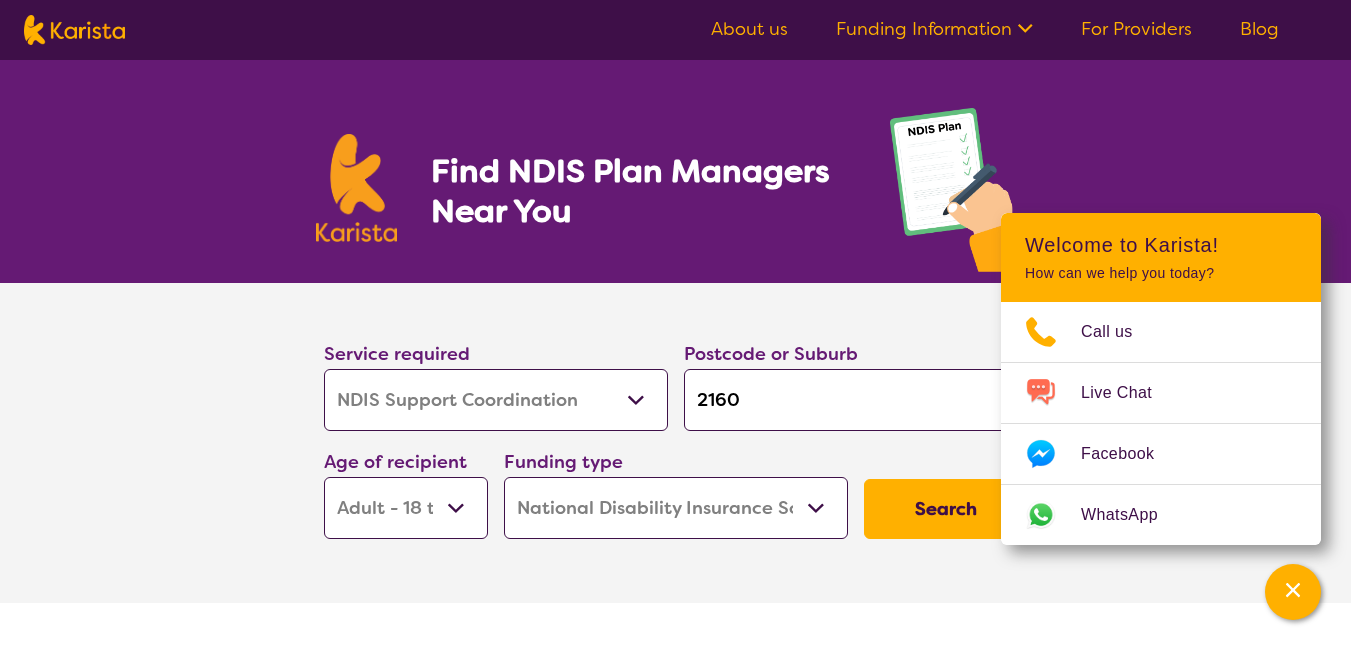 click on "Search" at bounding box center [946, 509] 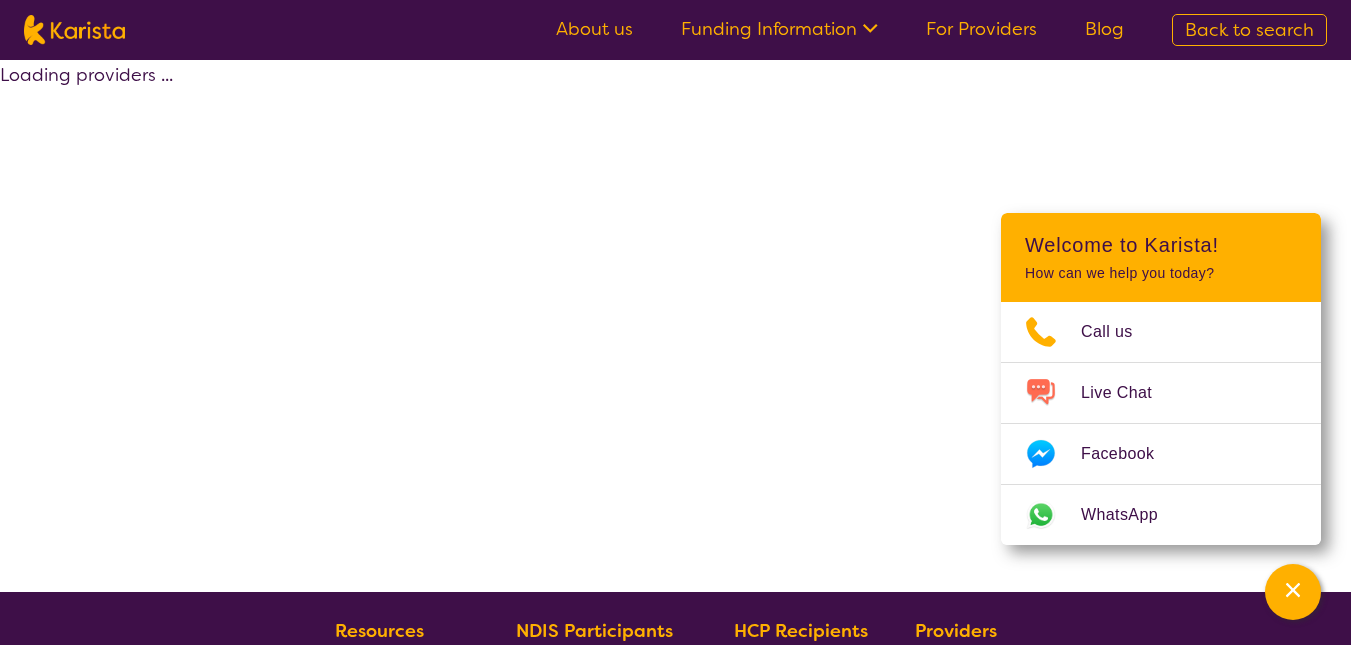 select on "by_score" 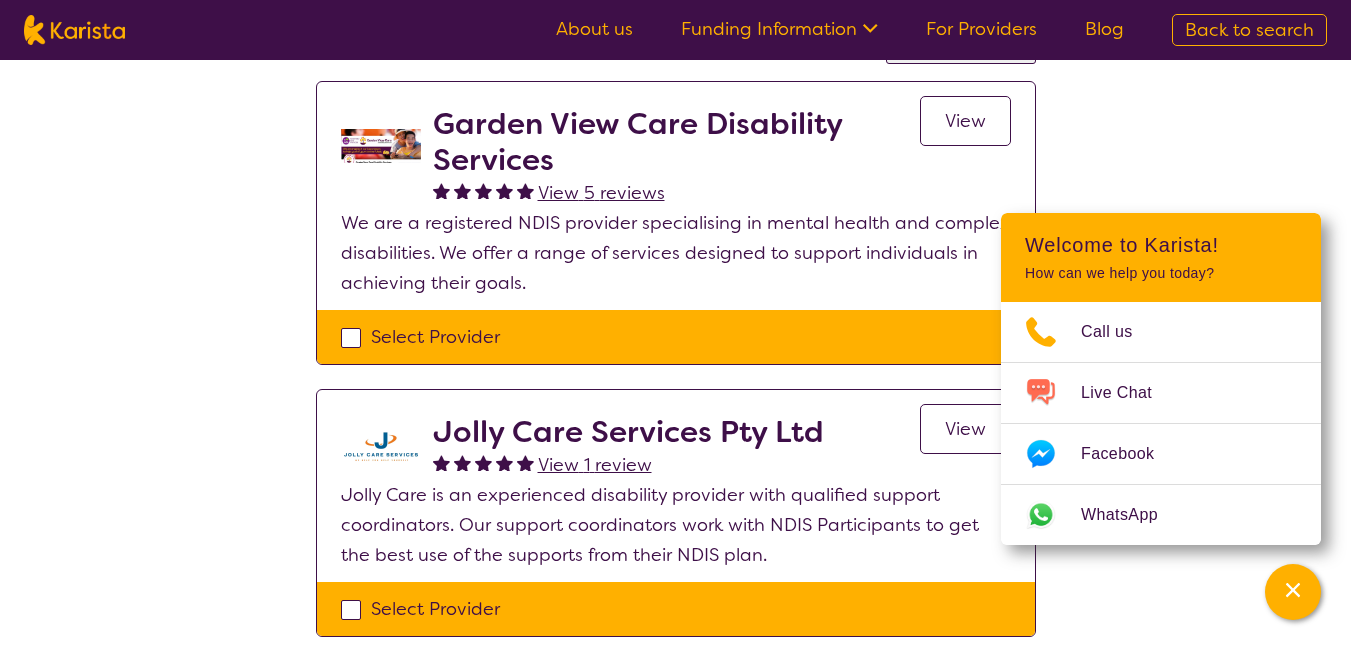 scroll, scrollTop: 199, scrollLeft: 0, axis: vertical 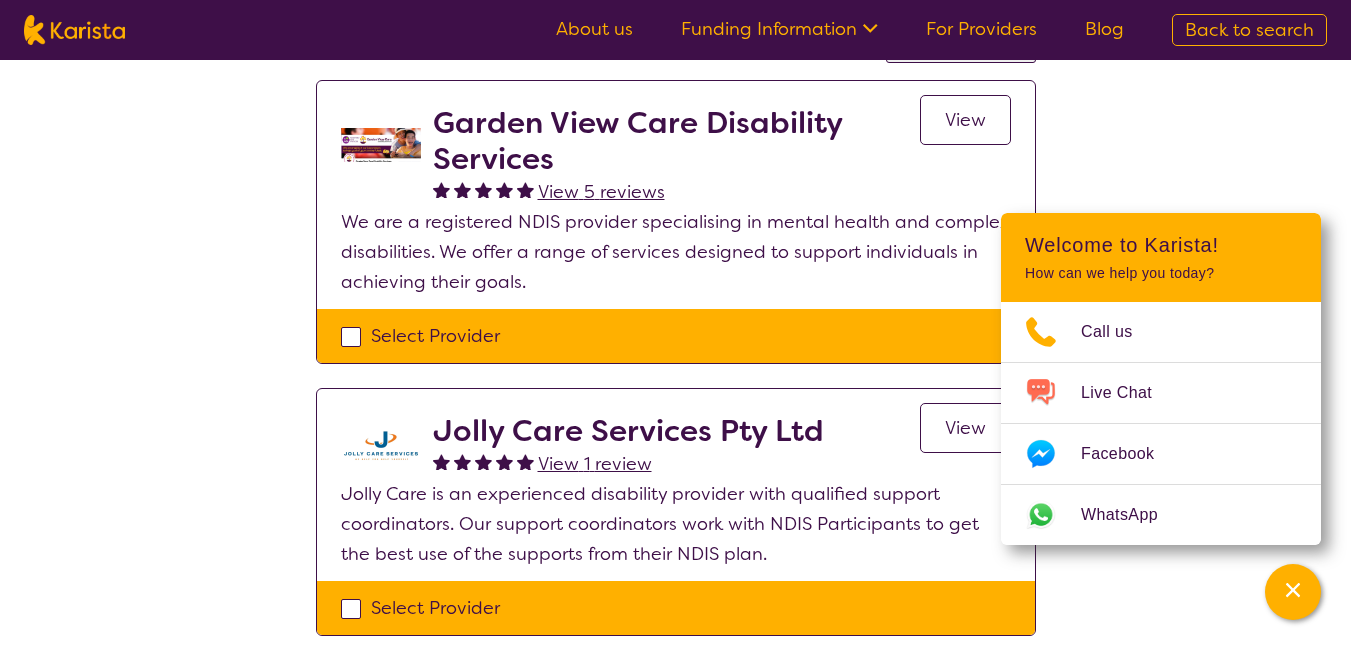 click on "View" at bounding box center (965, 120) 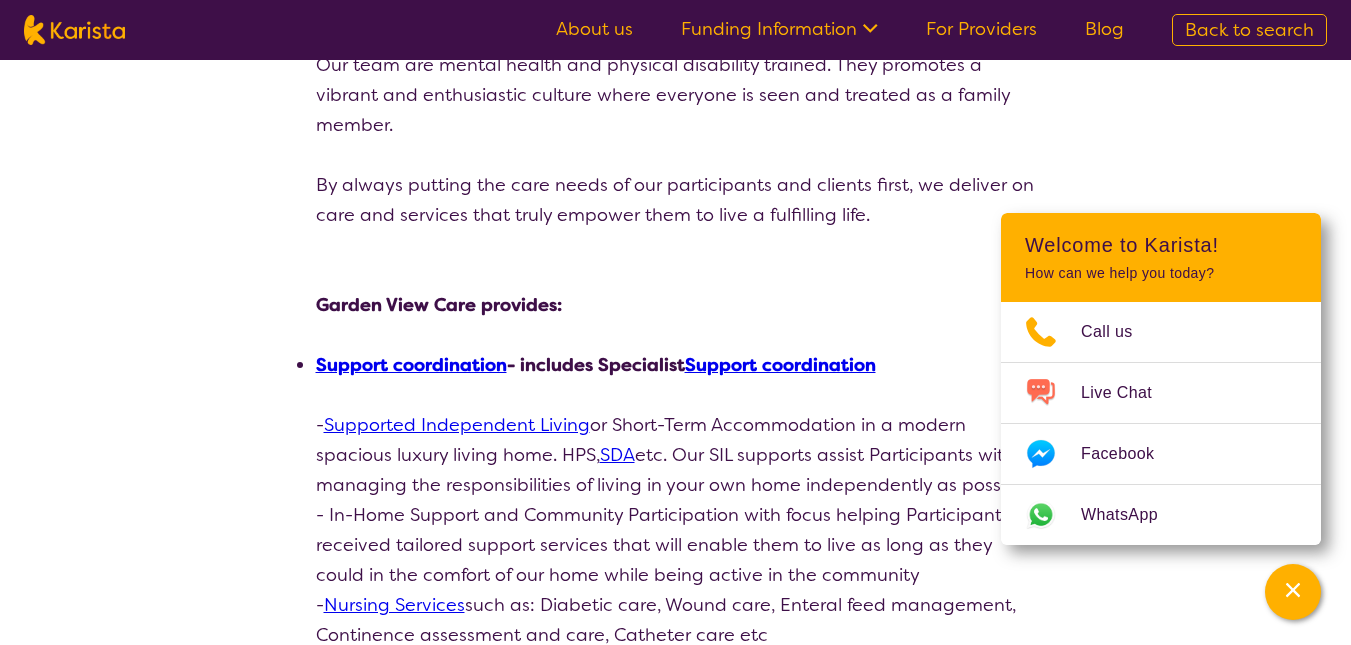scroll, scrollTop: 590, scrollLeft: 0, axis: vertical 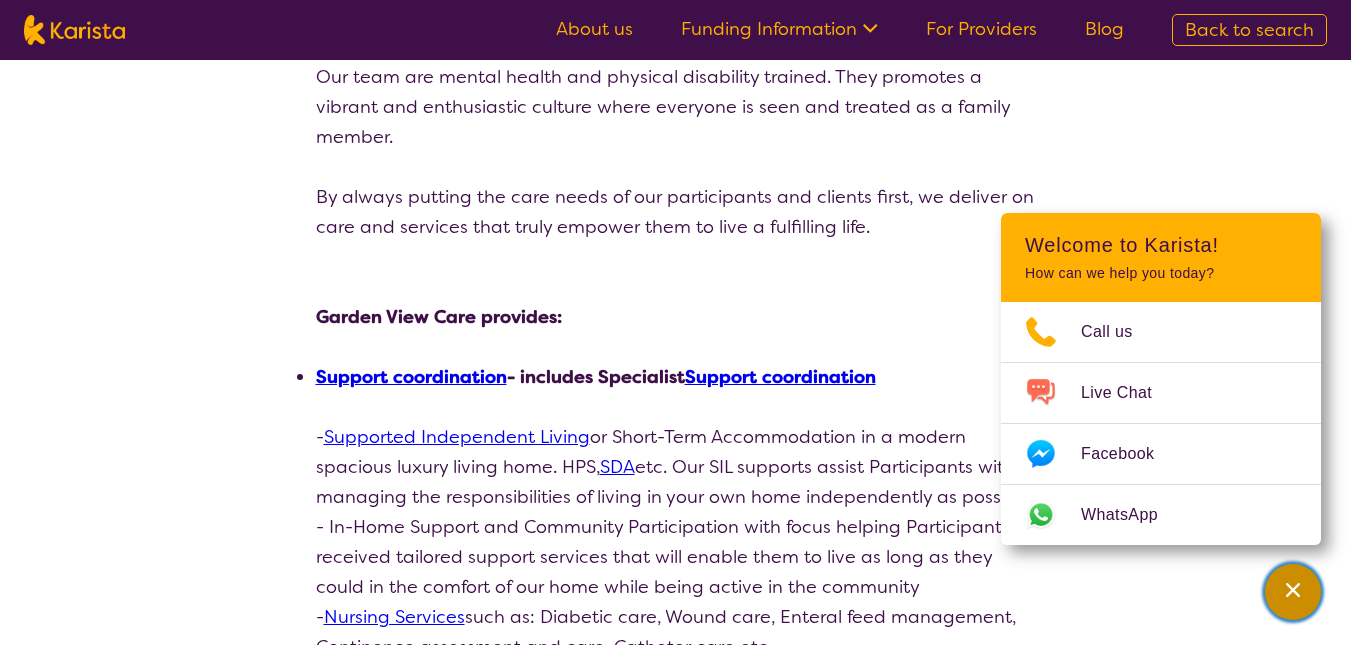 click at bounding box center (1293, 592) 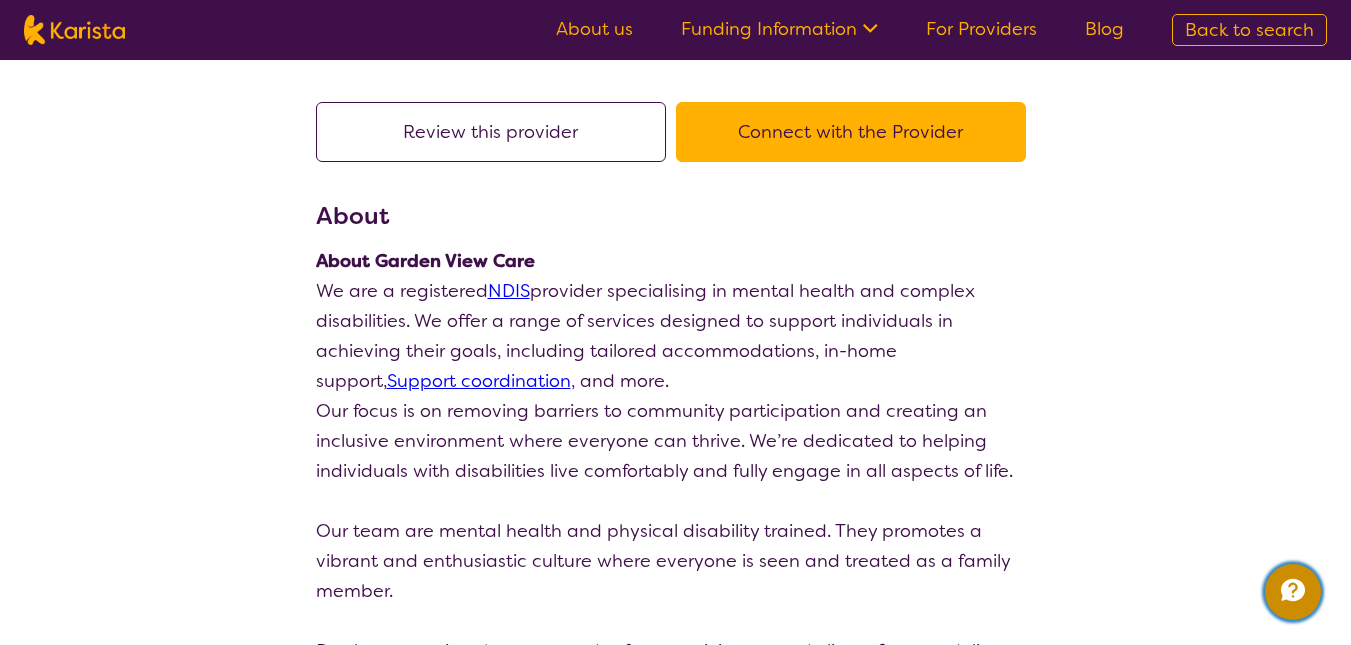 scroll, scrollTop: 0, scrollLeft: 0, axis: both 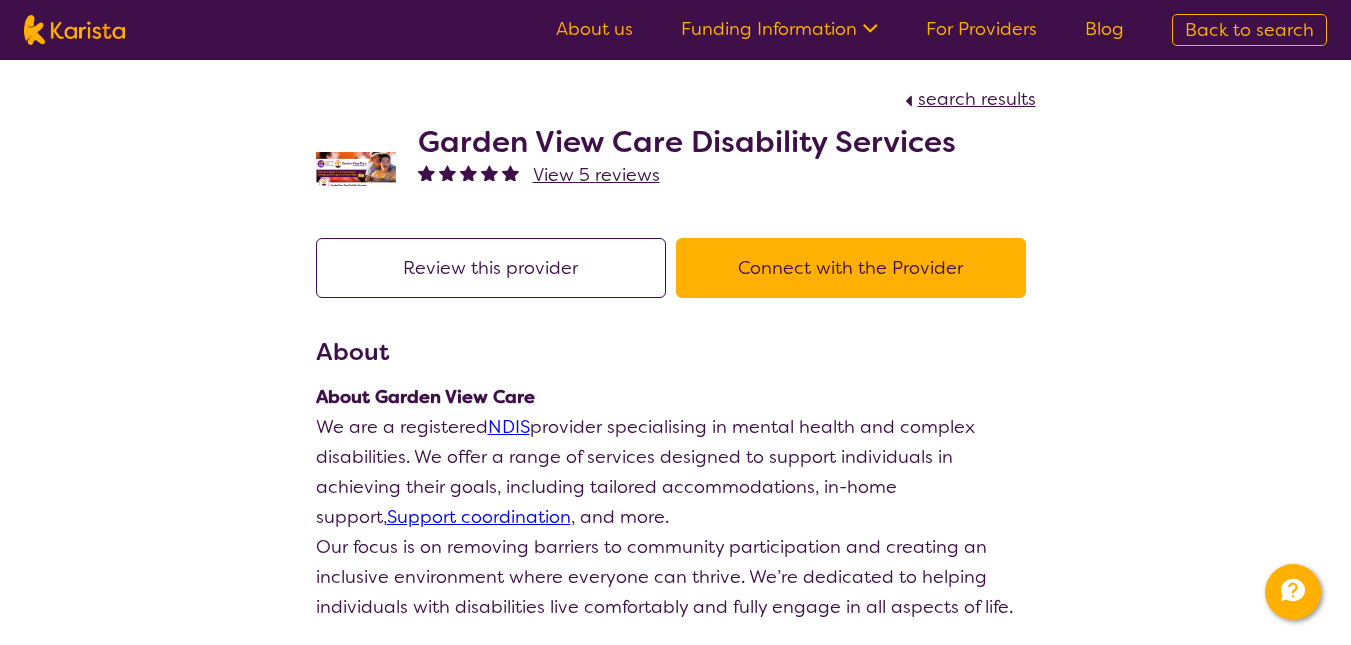 click on "Connect with the Provider" at bounding box center [851, 268] 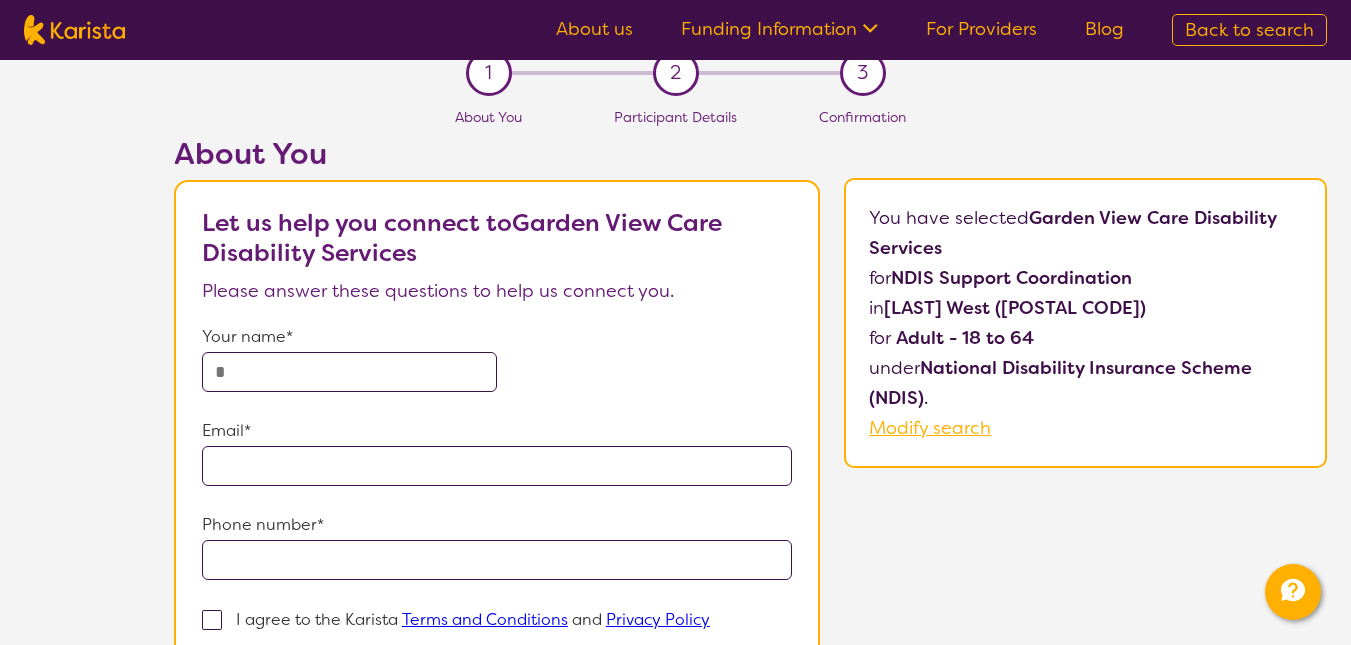 scroll, scrollTop: 19, scrollLeft: 0, axis: vertical 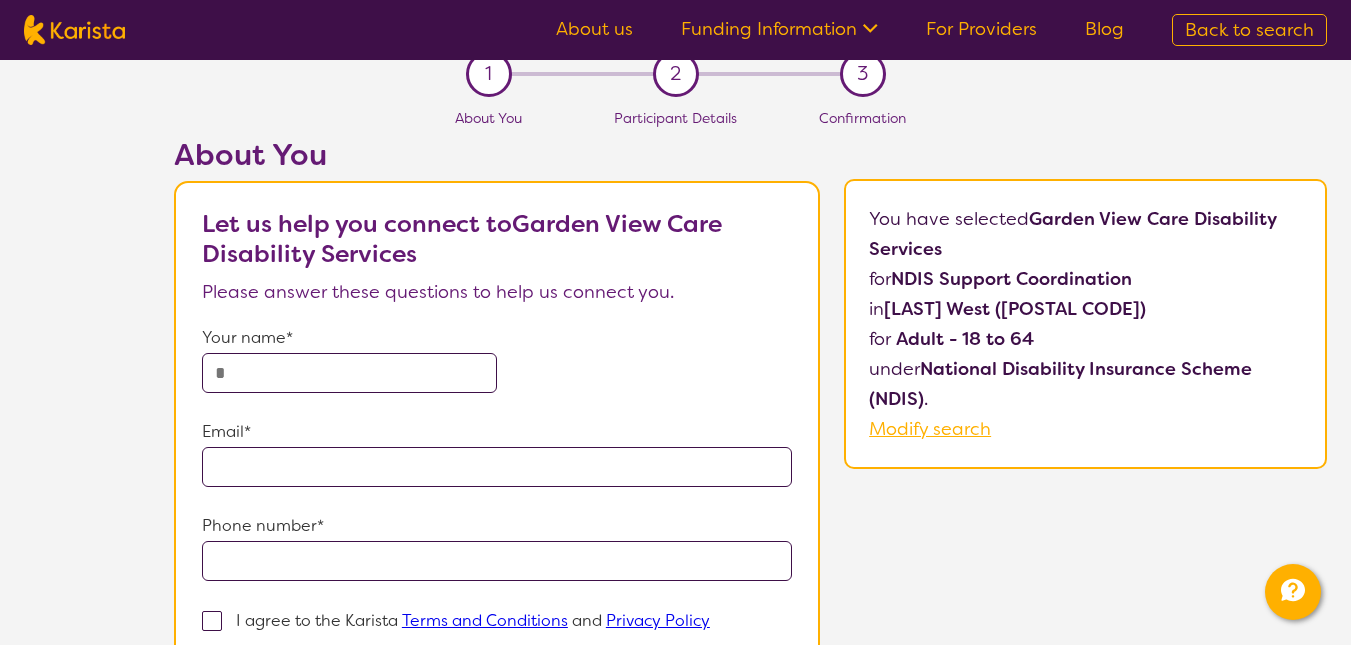 click at bounding box center [349, 373] 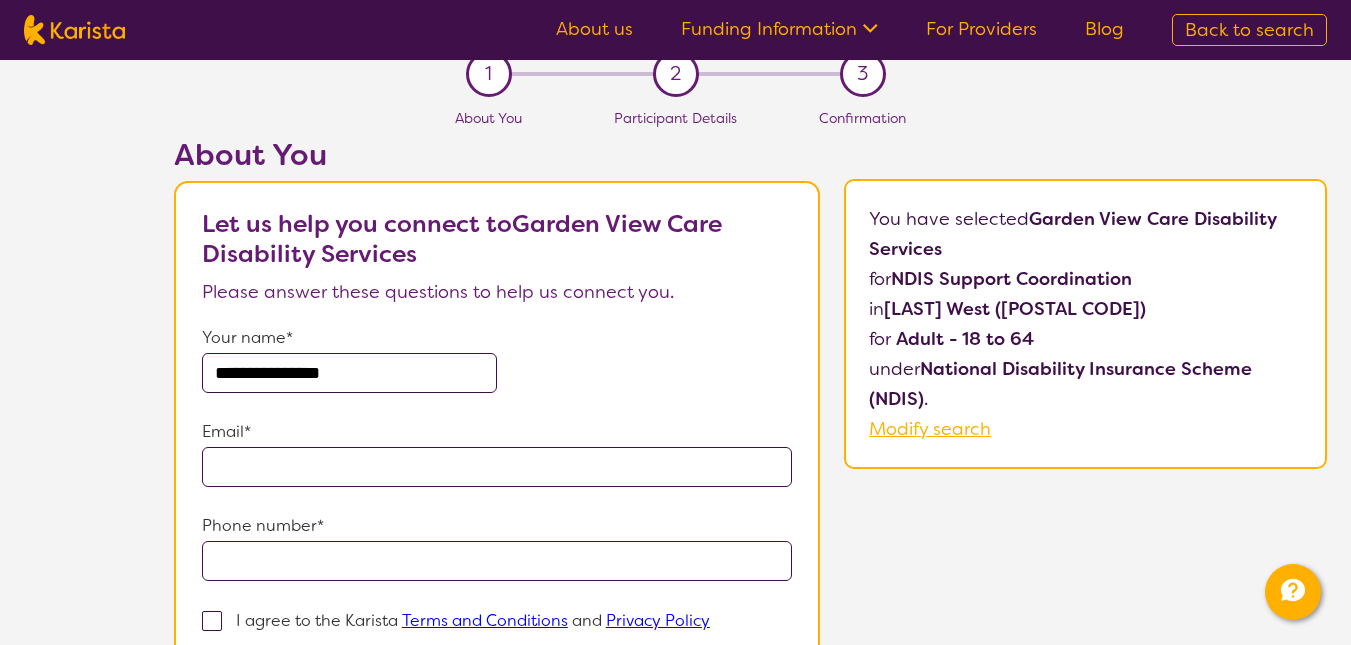 type on "**********" 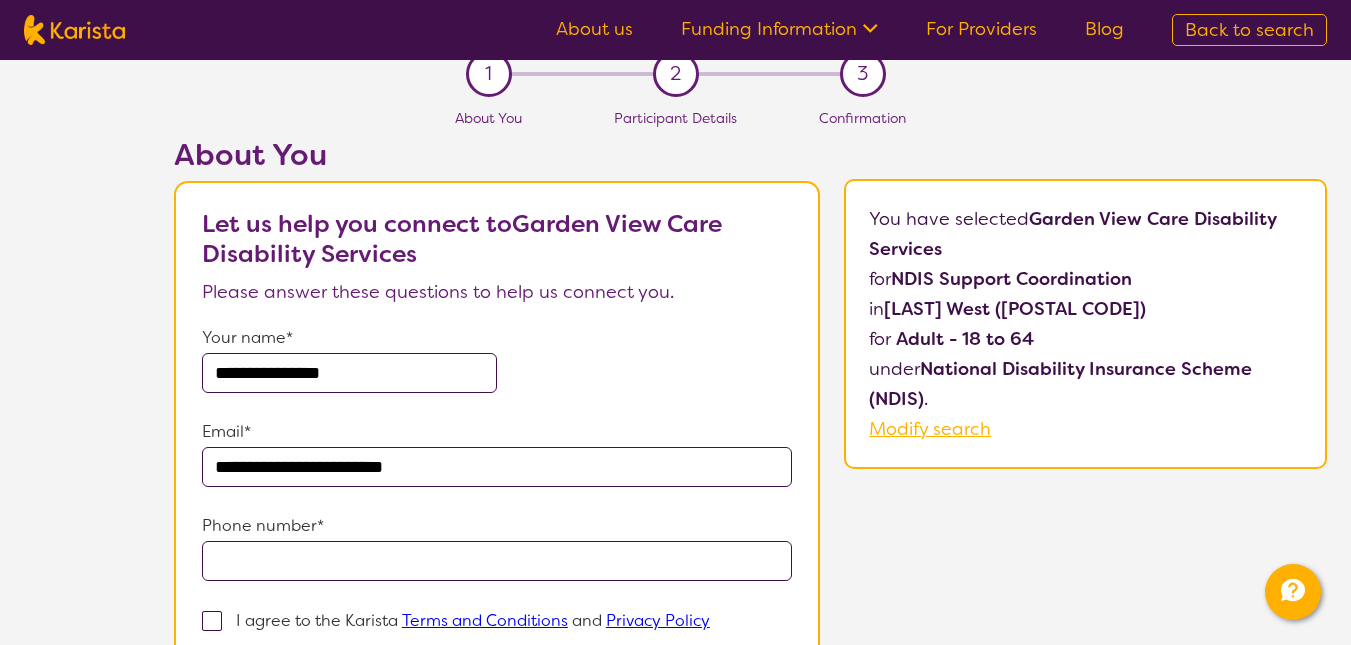 type on "**********" 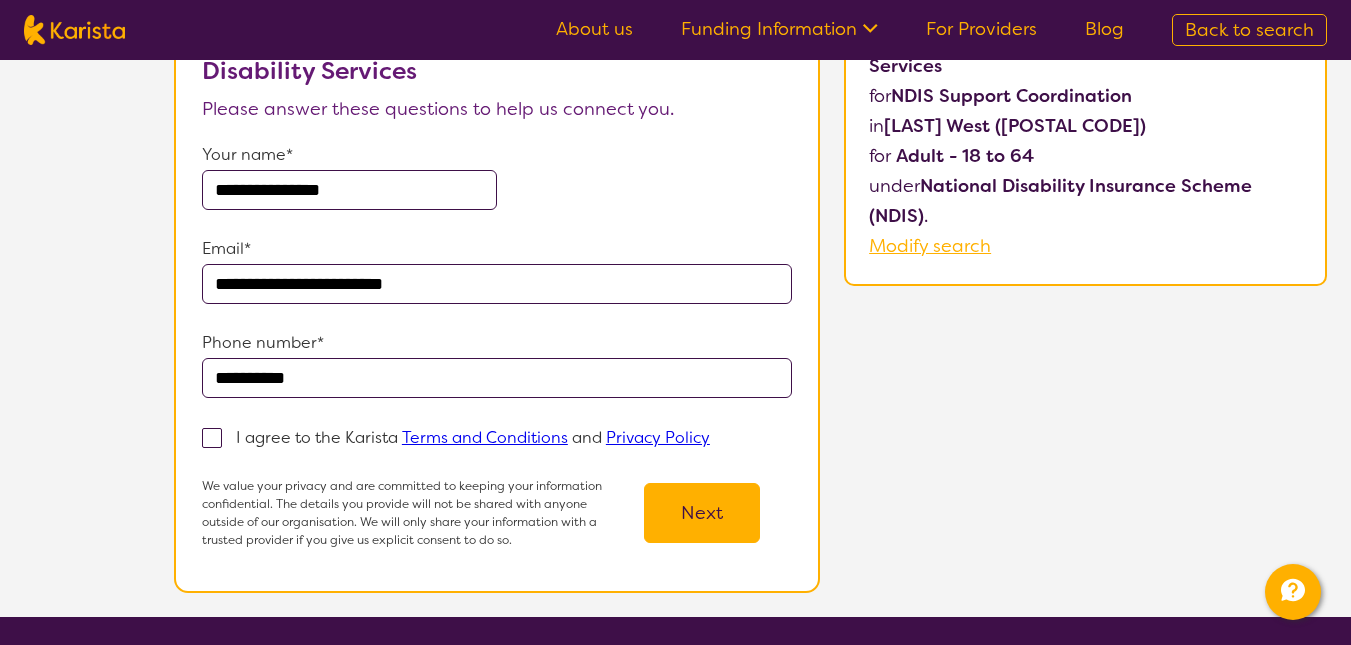 scroll, scrollTop: 205, scrollLeft: 0, axis: vertical 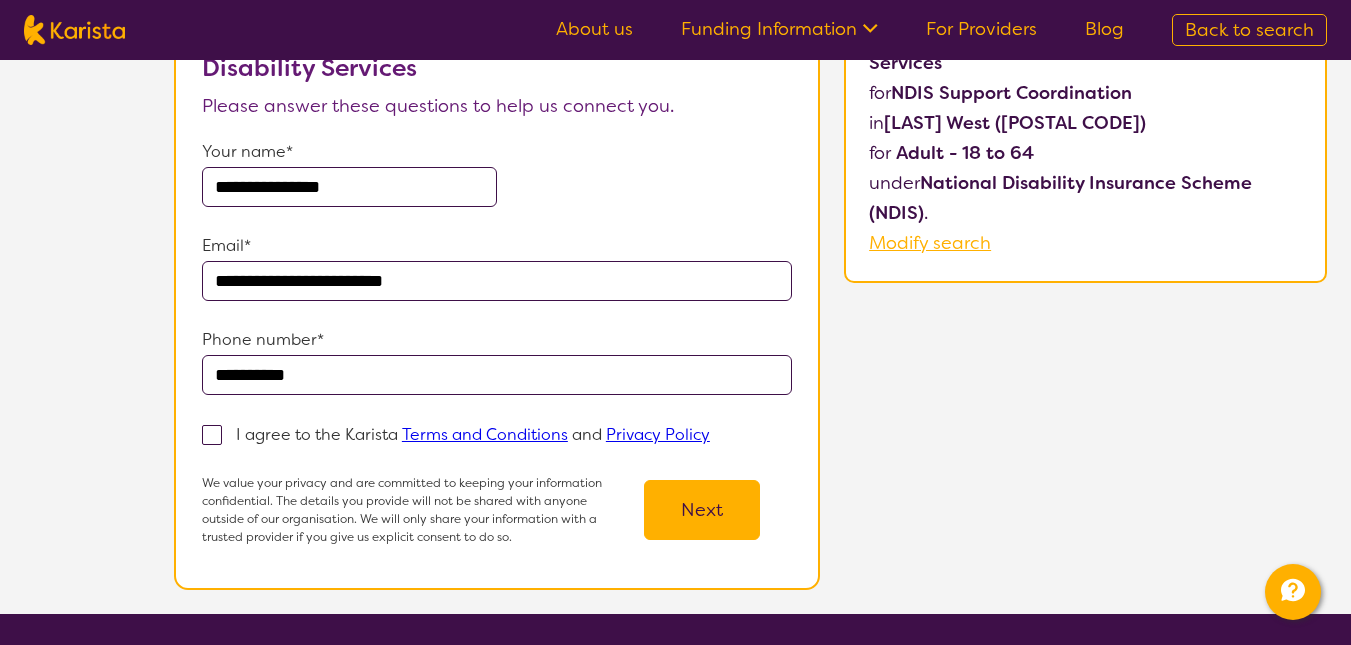 click on "I agree to the Karista   Terms and Conditions   and   Privacy Policy" at bounding box center [497, 434] 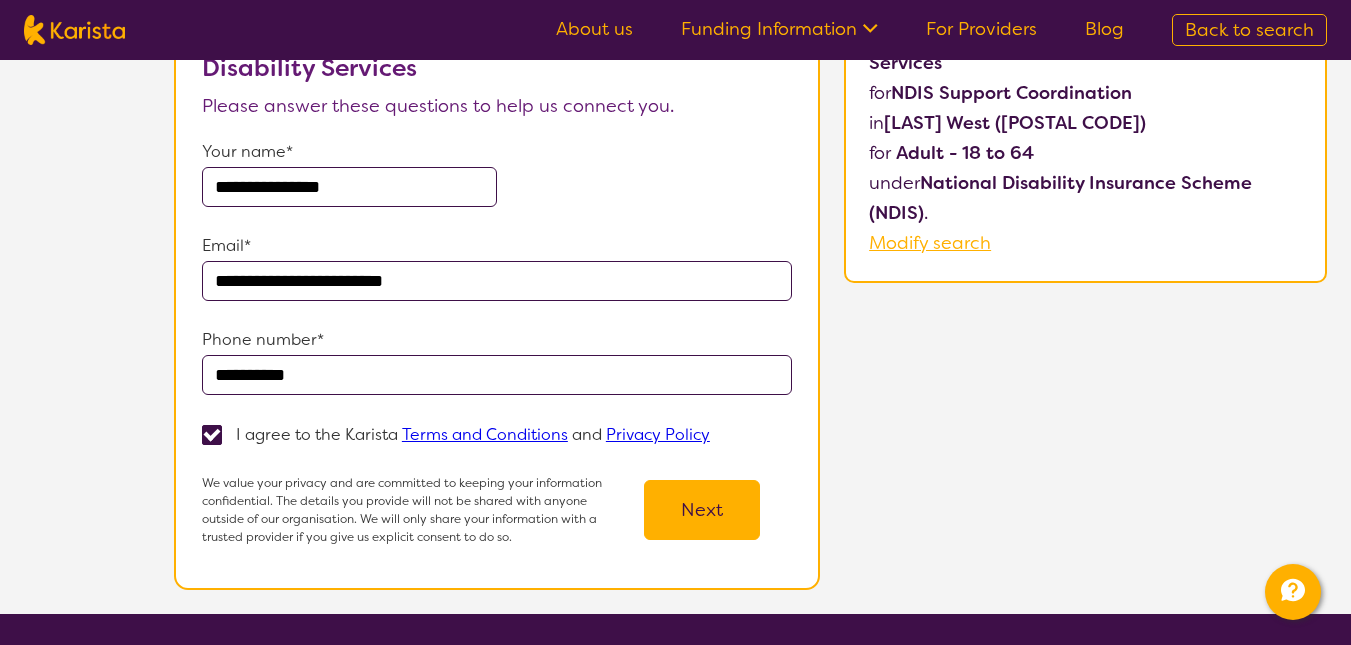 click on "Next" at bounding box center (702, 510) 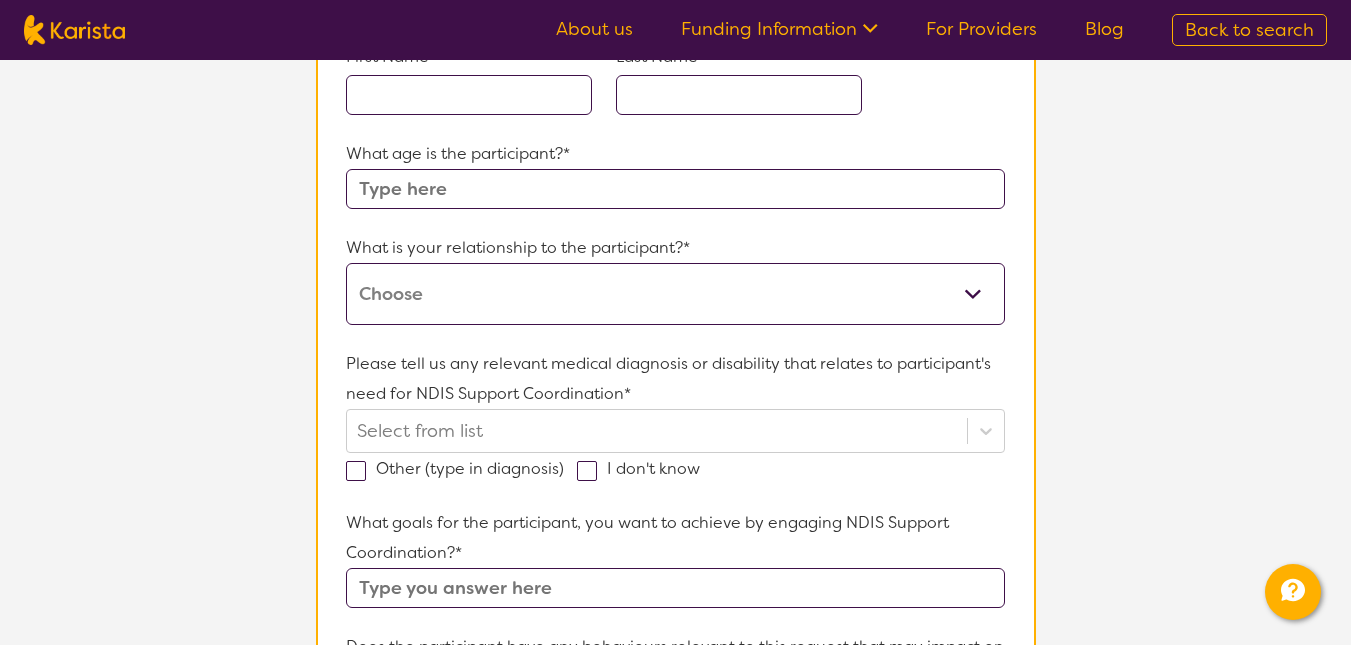 scroll, scrollTop: 270, scrollLeft: 0, axis: vertical 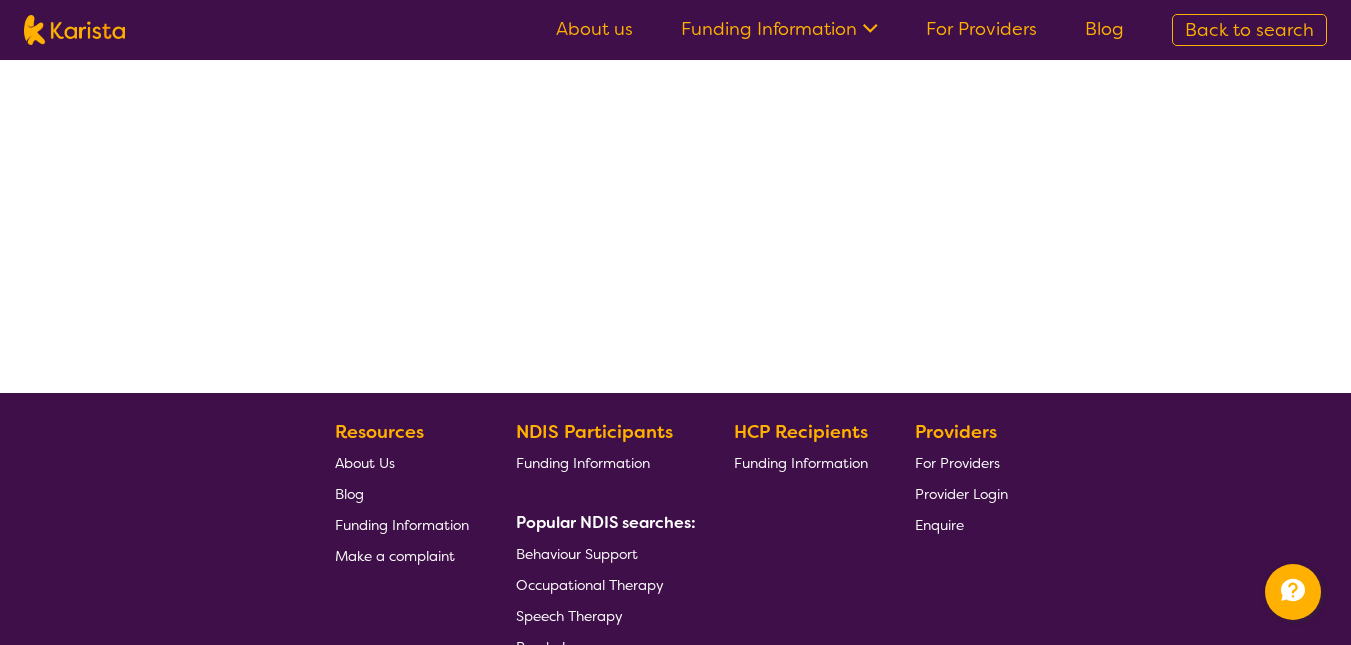 select on "by_score" 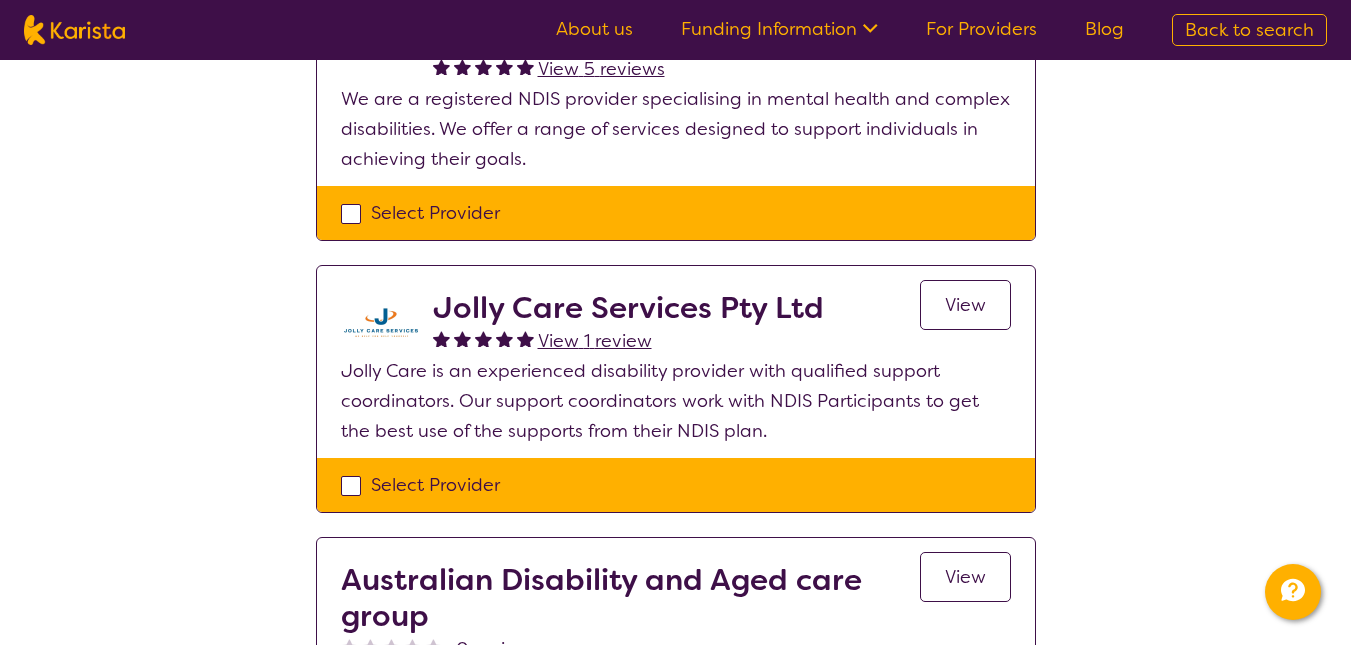 scroll, scrollTop: 324, scrollLeft: 0, axis: vertical 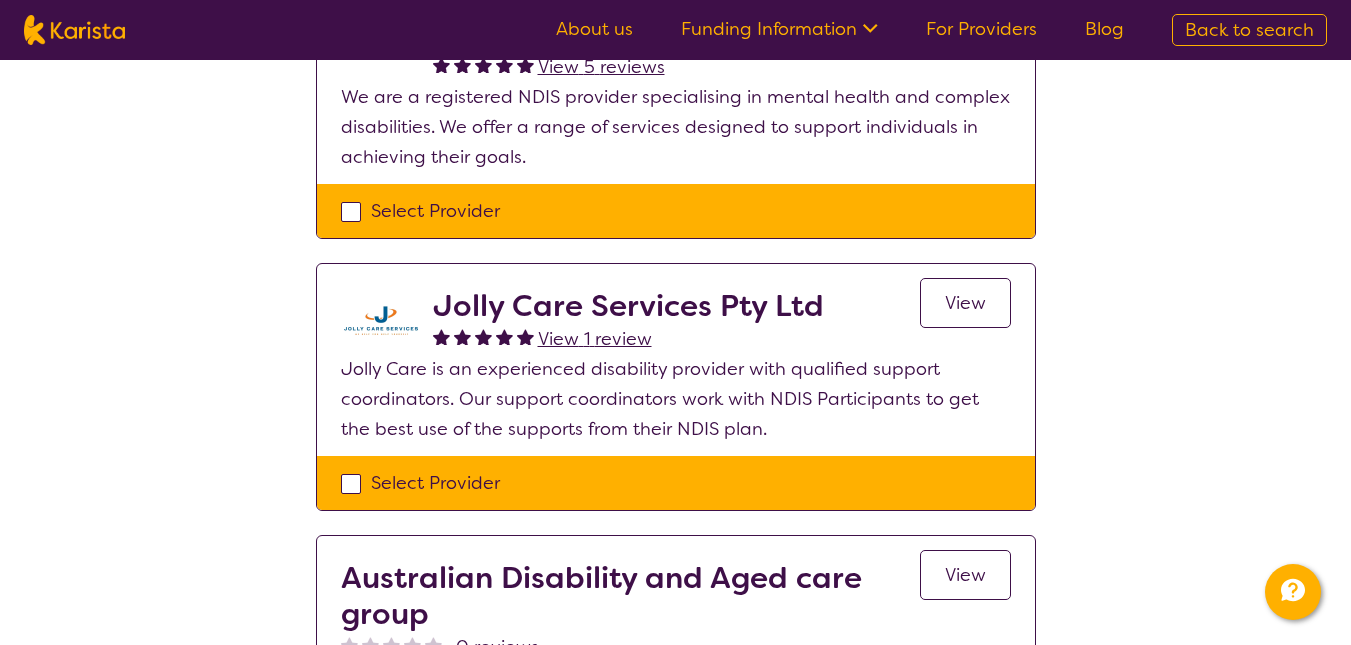 click on "View   1   review" at bounding box center [595, 339] 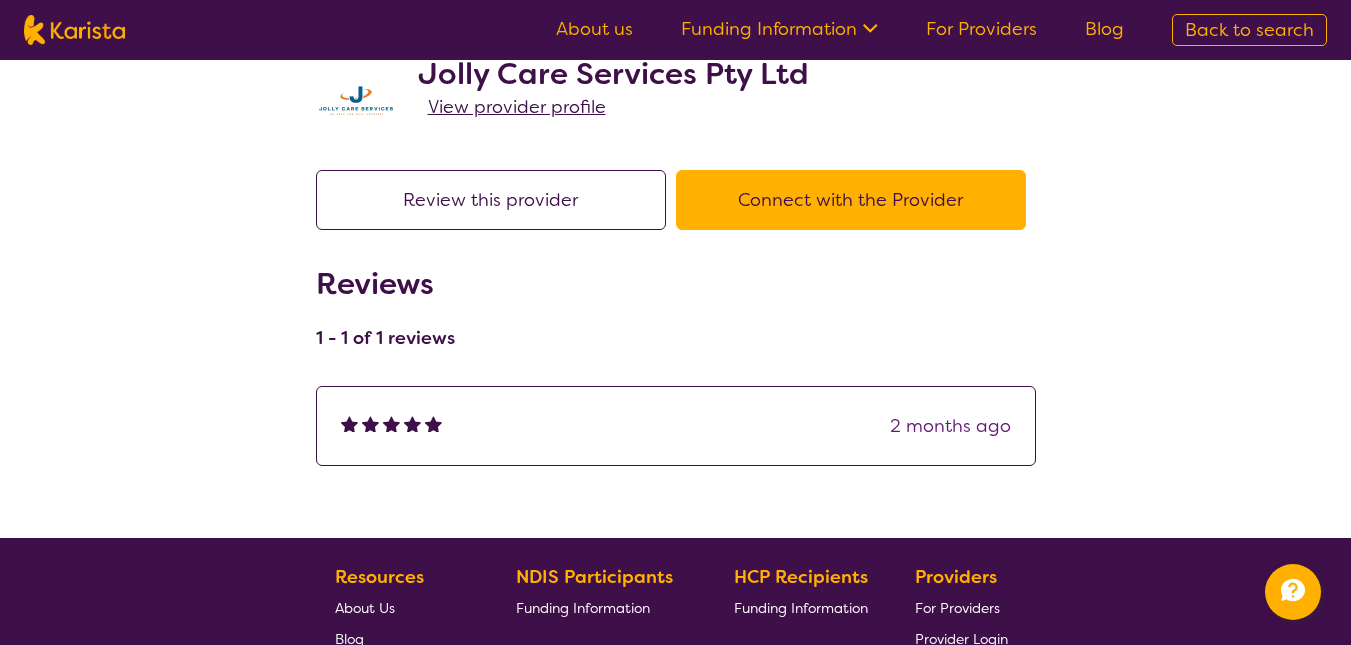 scroll, scrollTop: 0, scrollLeft: 0, axis: both 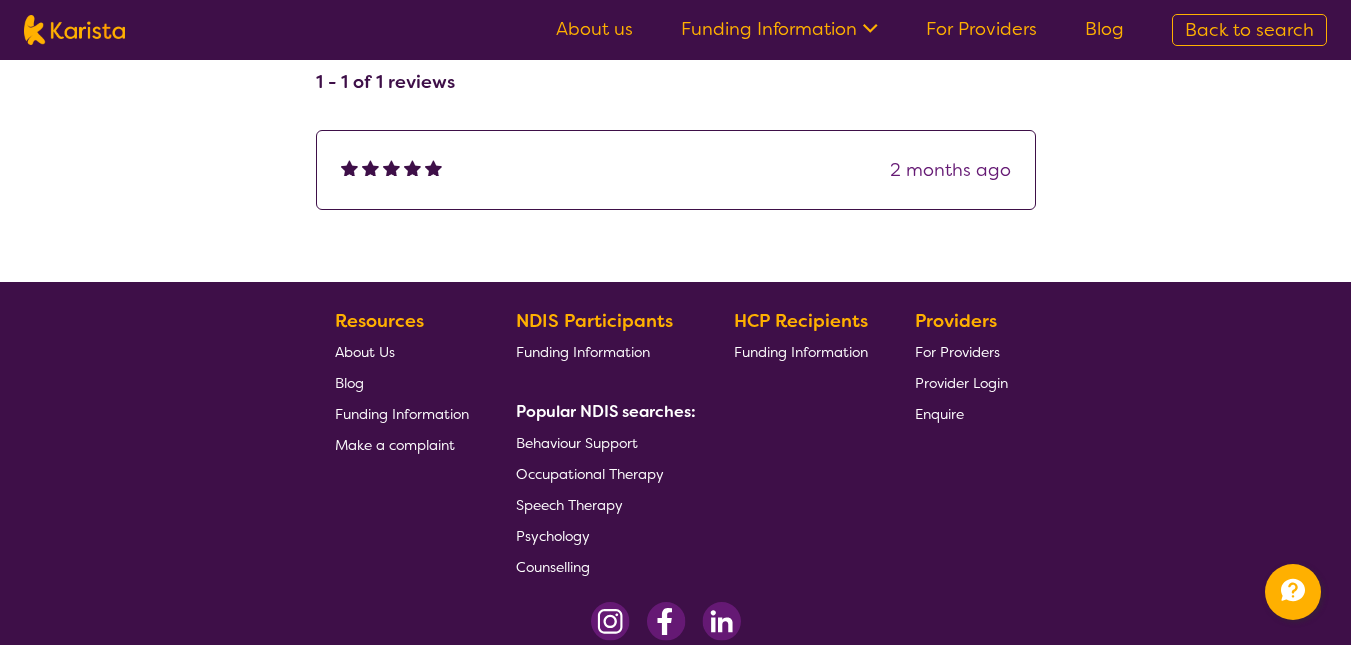 select on "by_score" 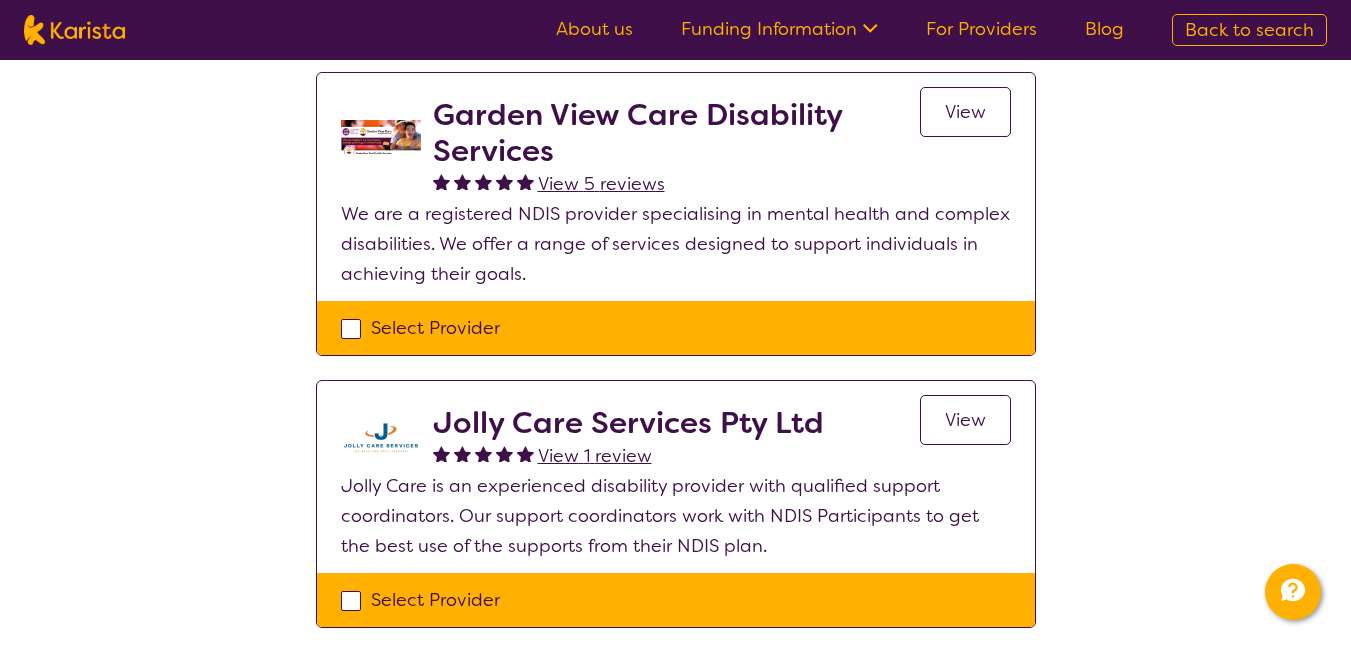 scroll, scrollTop: 0, scrollLeft: 0, axis: both 